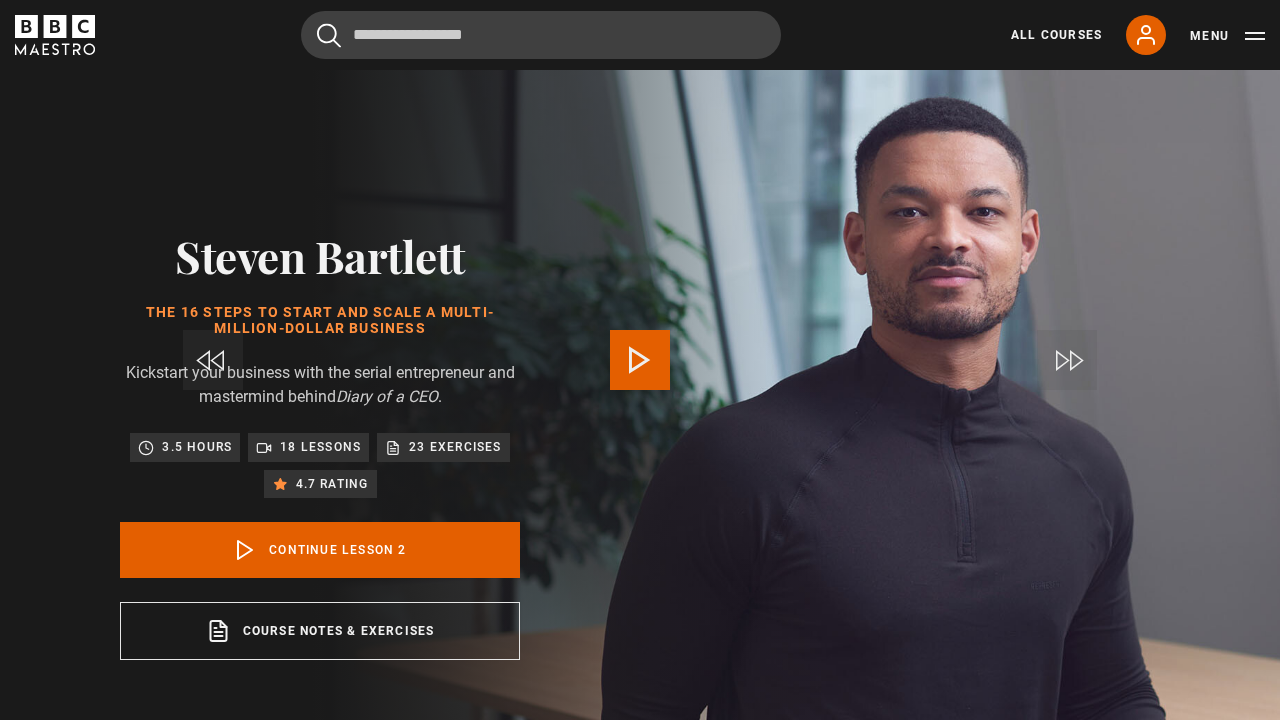 scroll, scrollTop: 819, scrollLeft: 0, axis: vertical 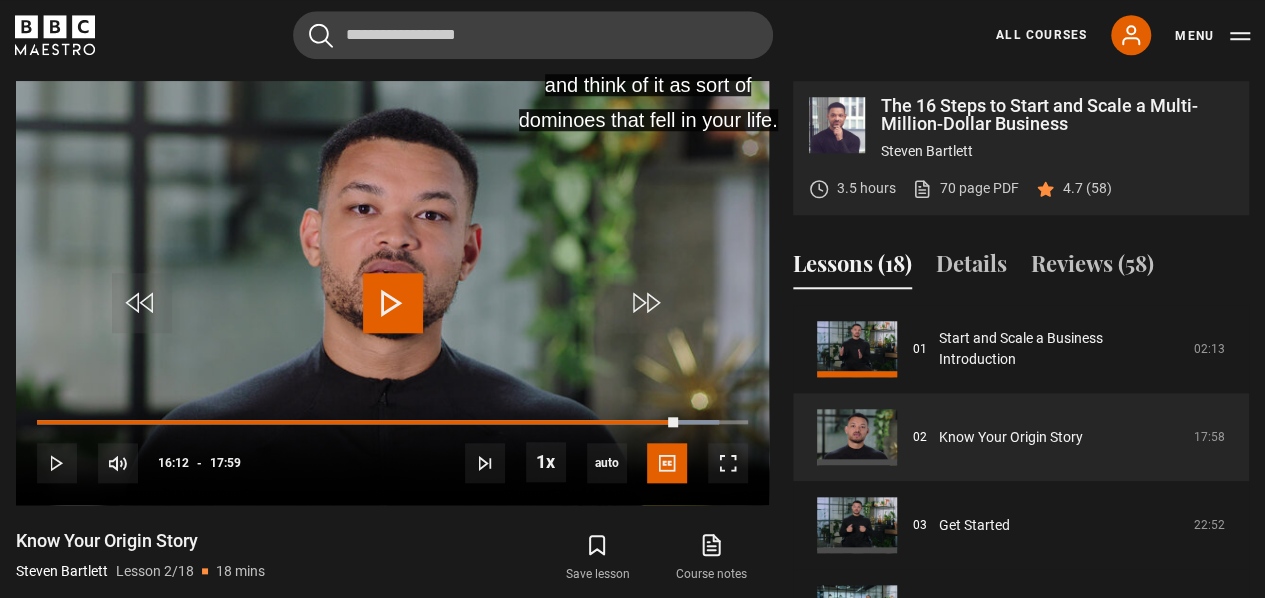 click 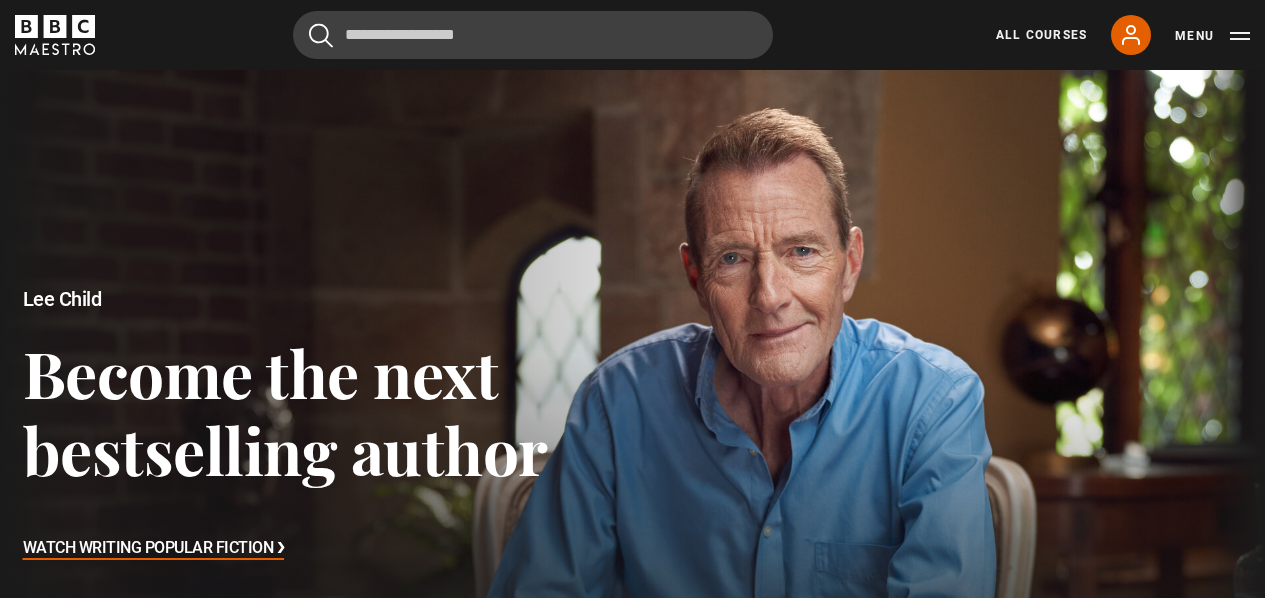 scroll, scrollTop: 614, scrollLeft: 0, axis: vertical 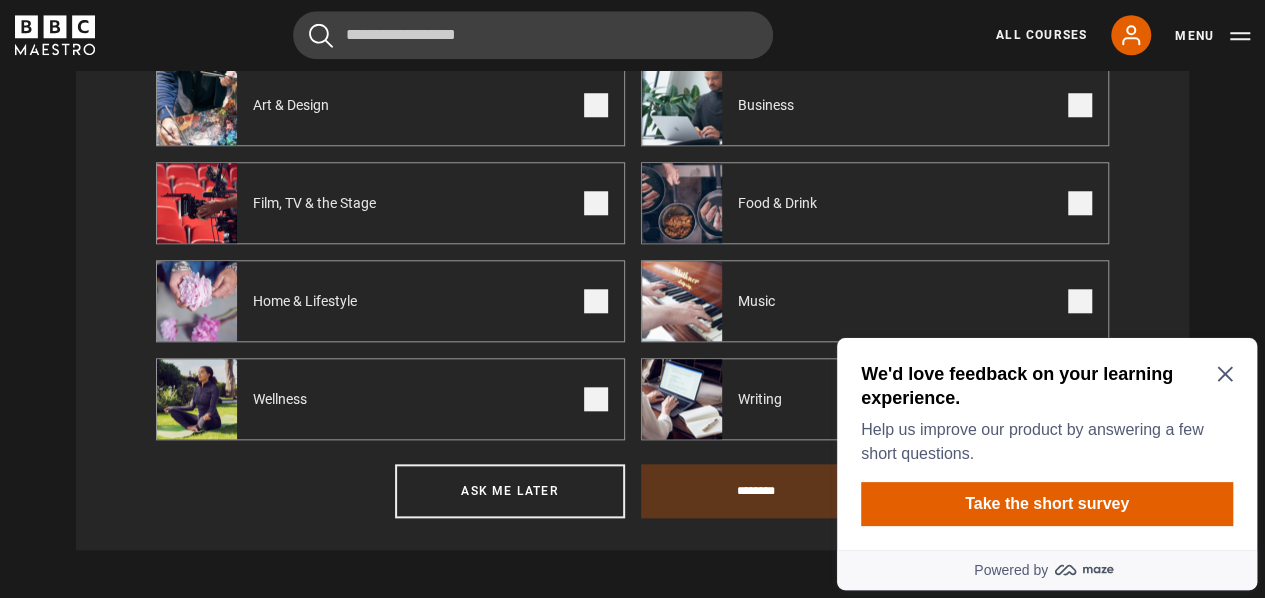 click on "Home & Lifestyle" at bounding box center [309, 301] 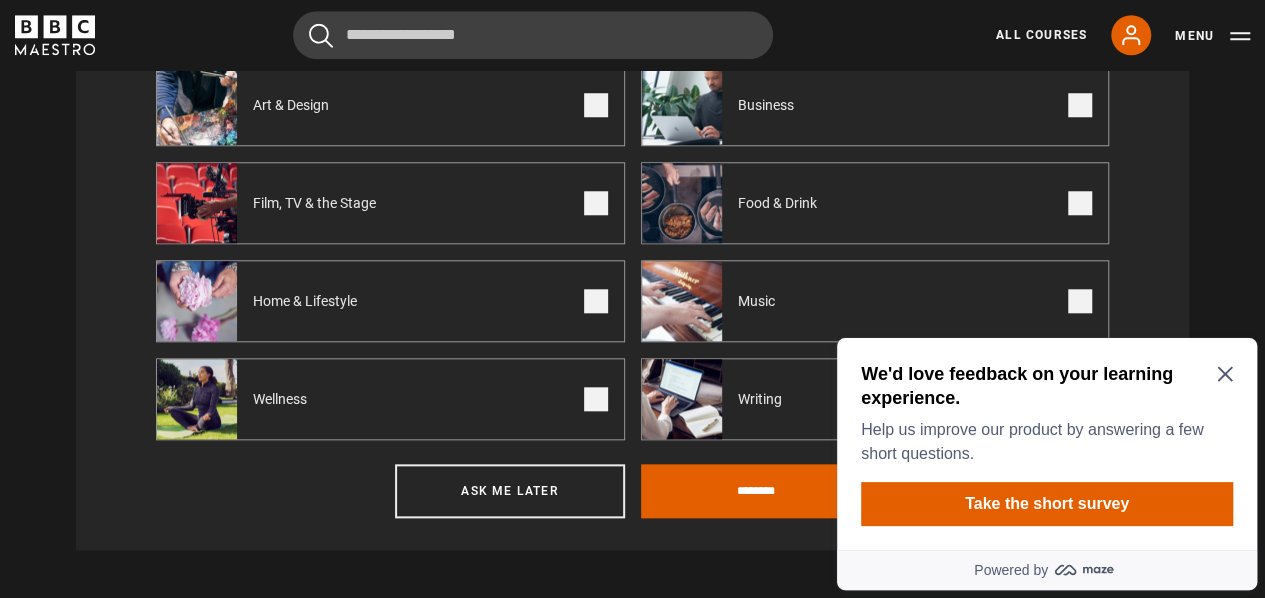 click 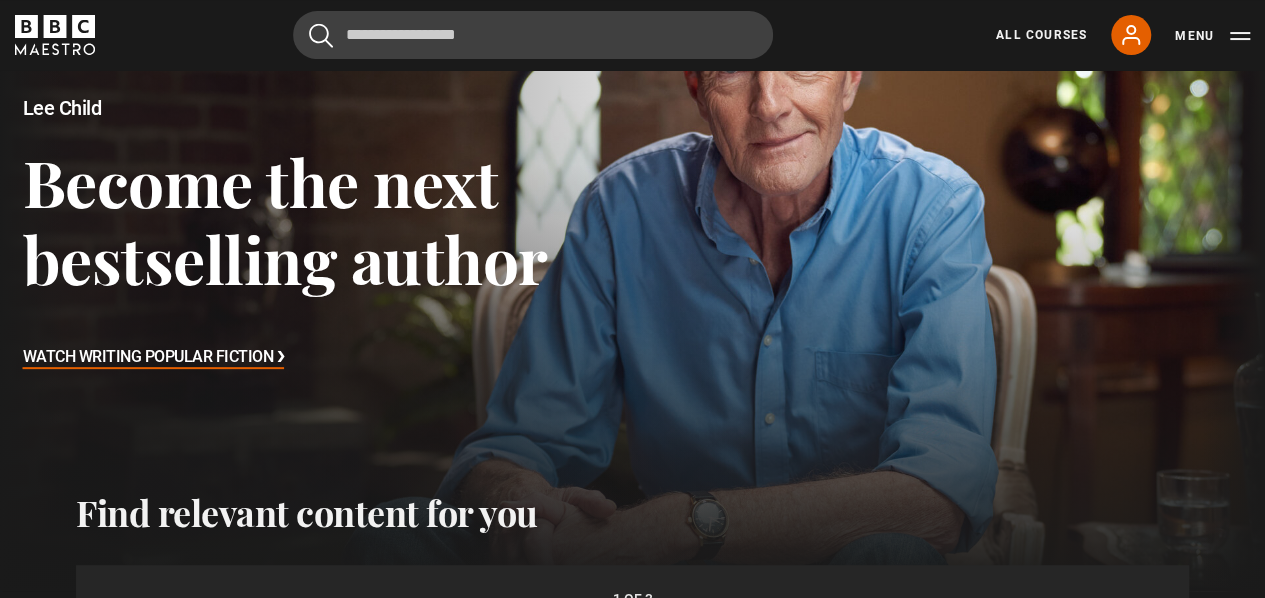 scroll, scrollTop: 0, scrollLeft: 0, axis: both 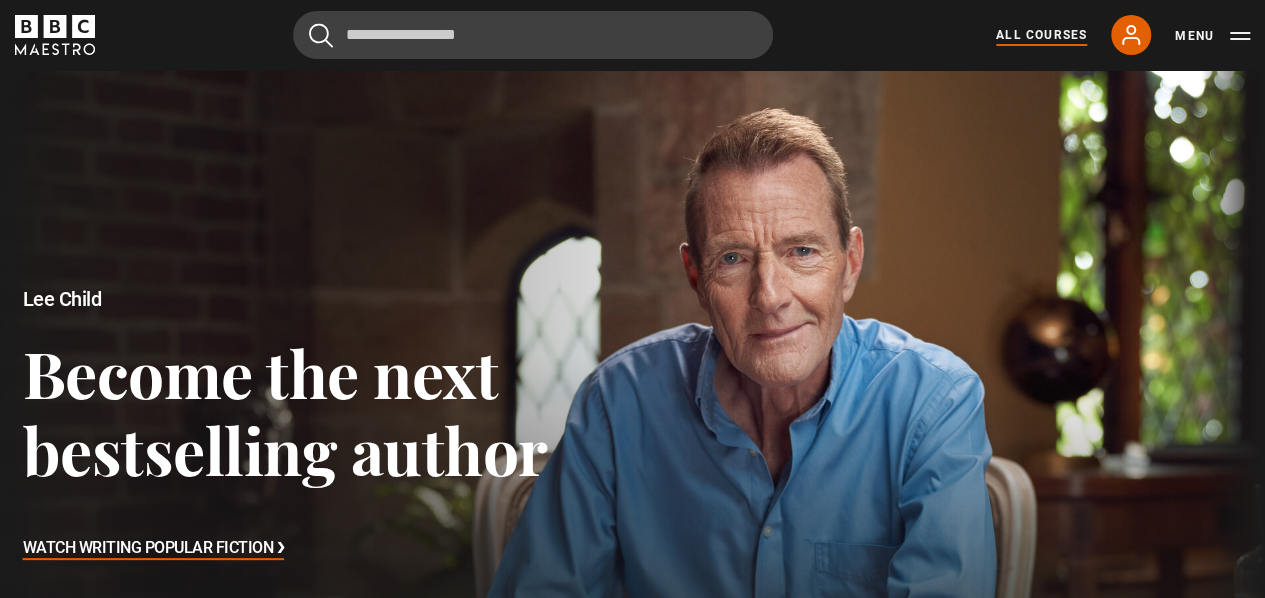 click on "All Courses" at bounding box center [1041, 35] 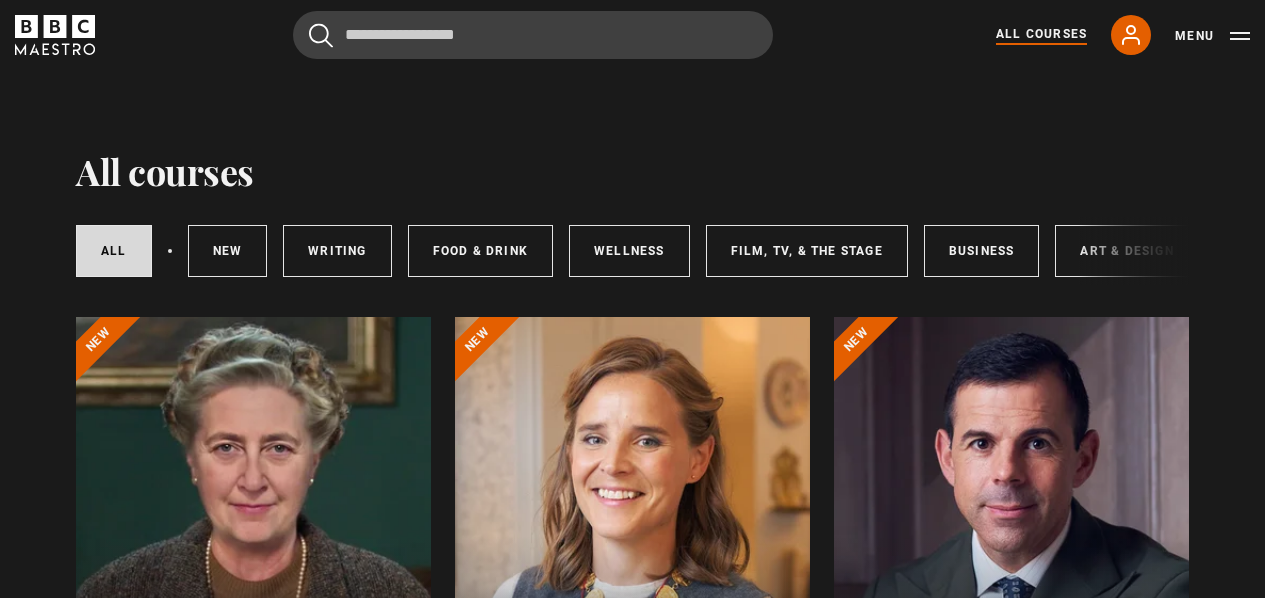 scroll, scrollTop: 0, scrollLeft: 0, axis: both 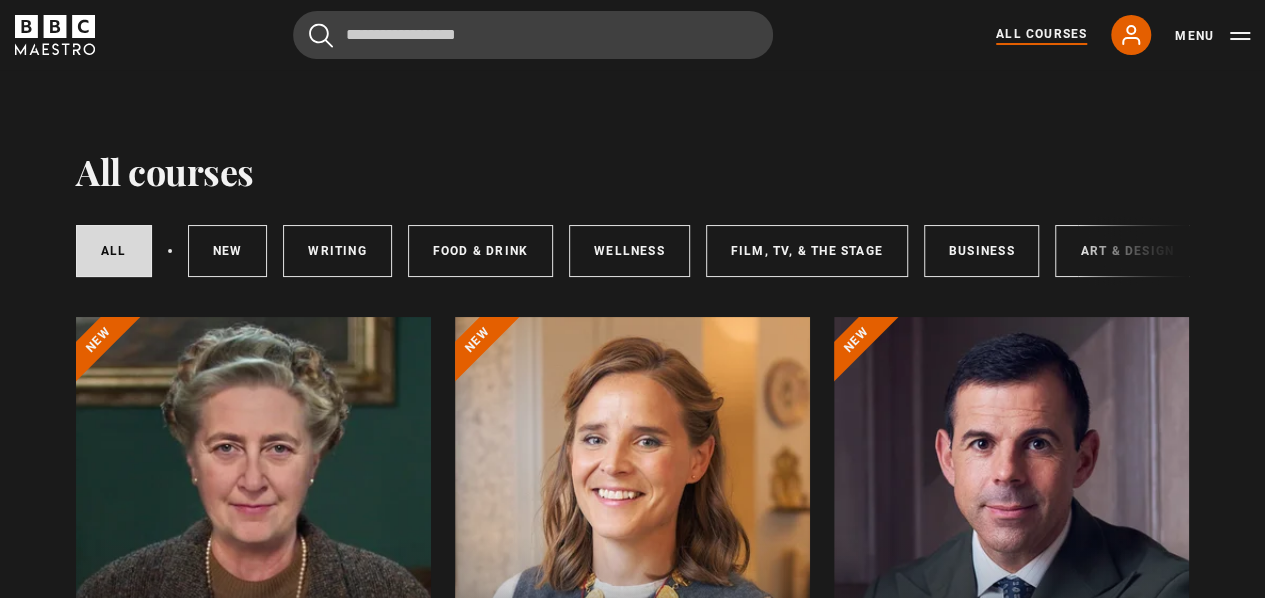 click at bounding box center (632, 557) 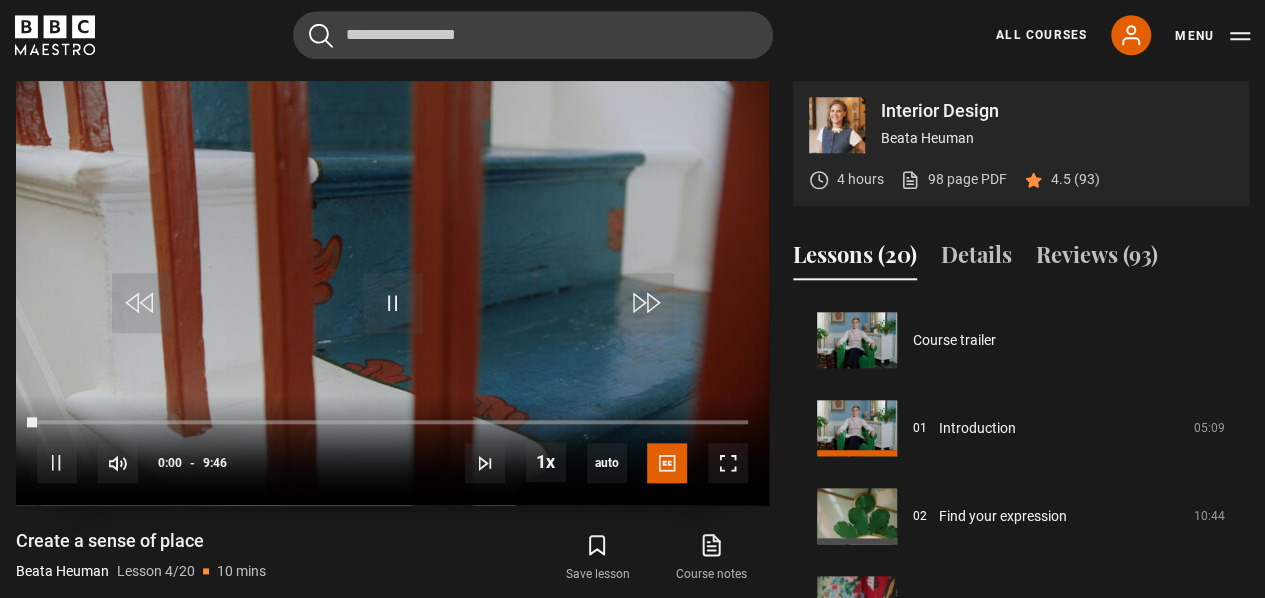 scroll, scrollTop: 875, scrollLeft: 0, axis: vertical 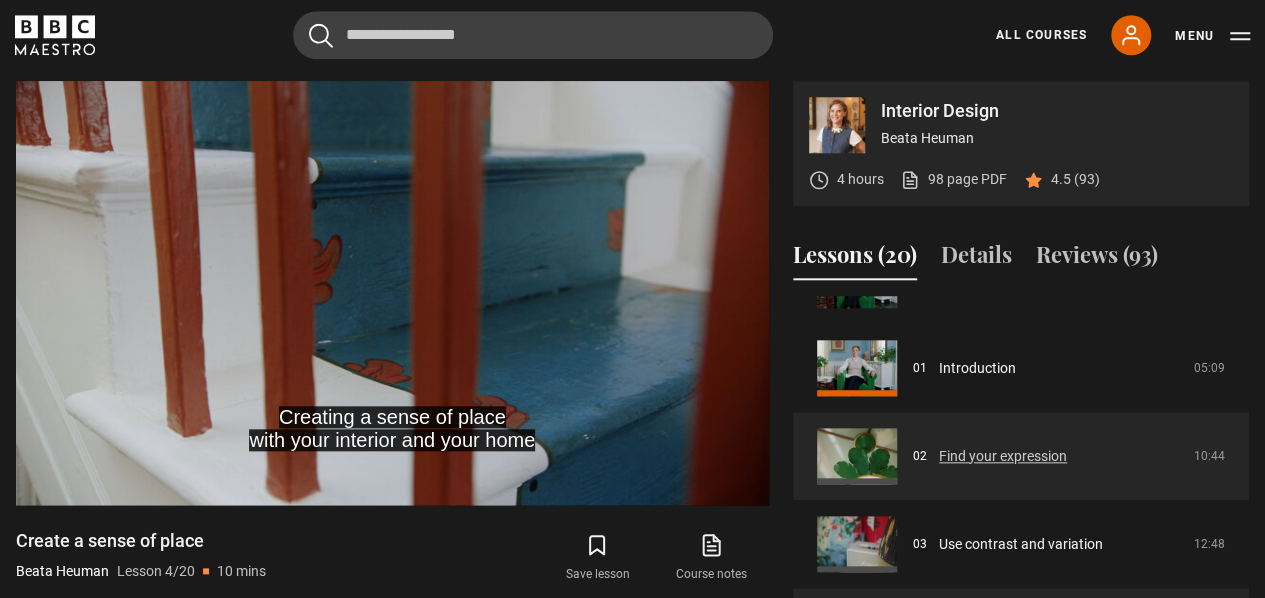 click on "Find your expression" at bounding box center [1003, 456] 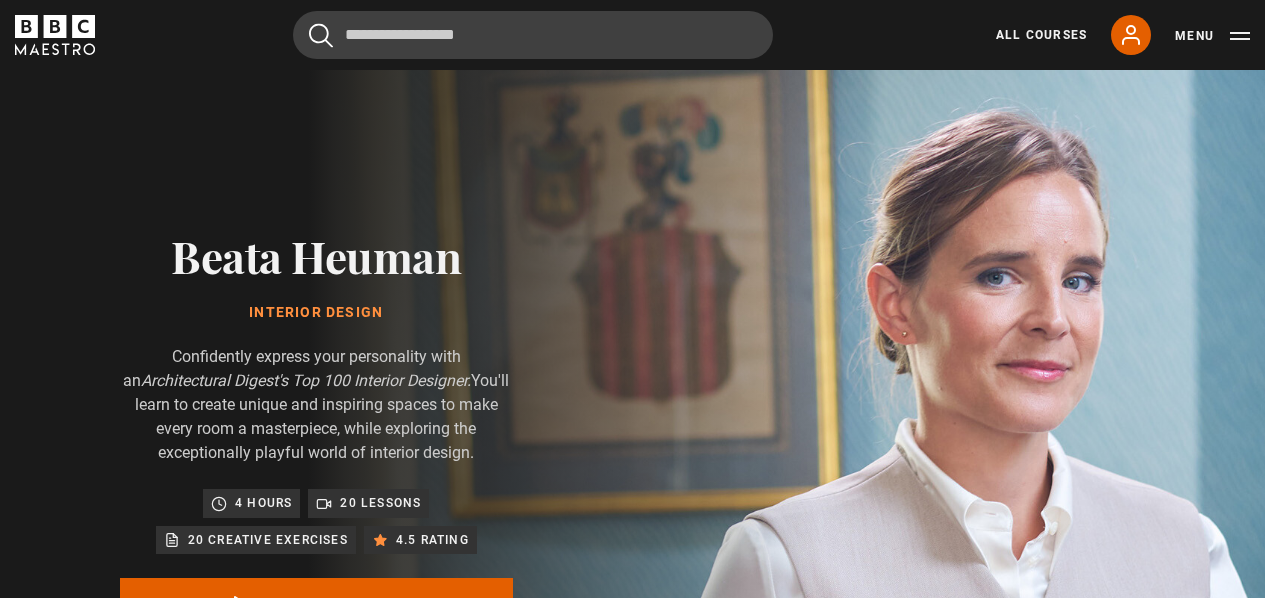 scroll, scrollTop: 875, scrollLeft: 0, axis: vertical 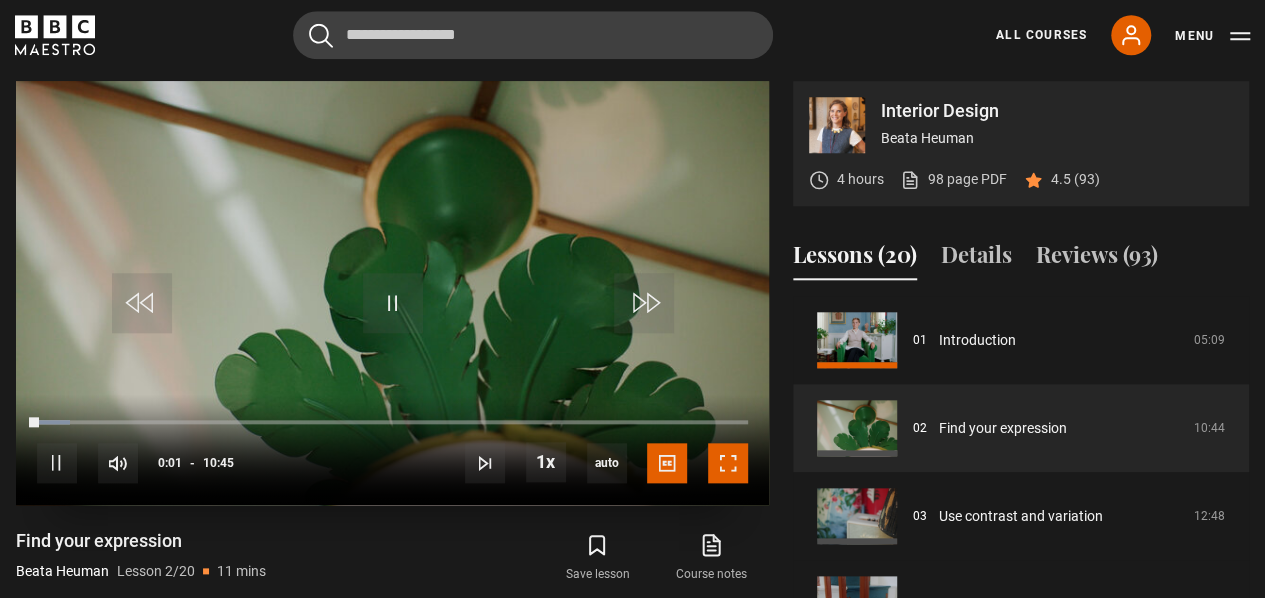 click at bounding box center (728, 463) 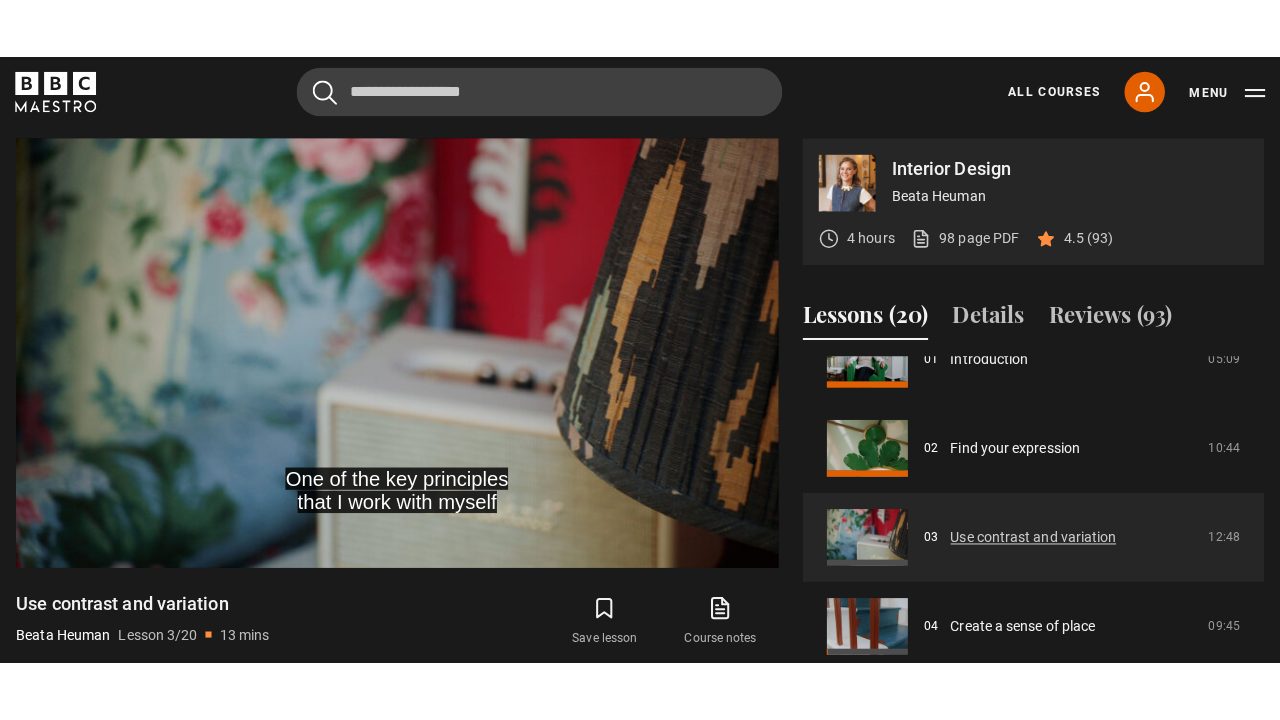 scroll, scrollTop: 80, scrollLeft: 0, axis: vertical 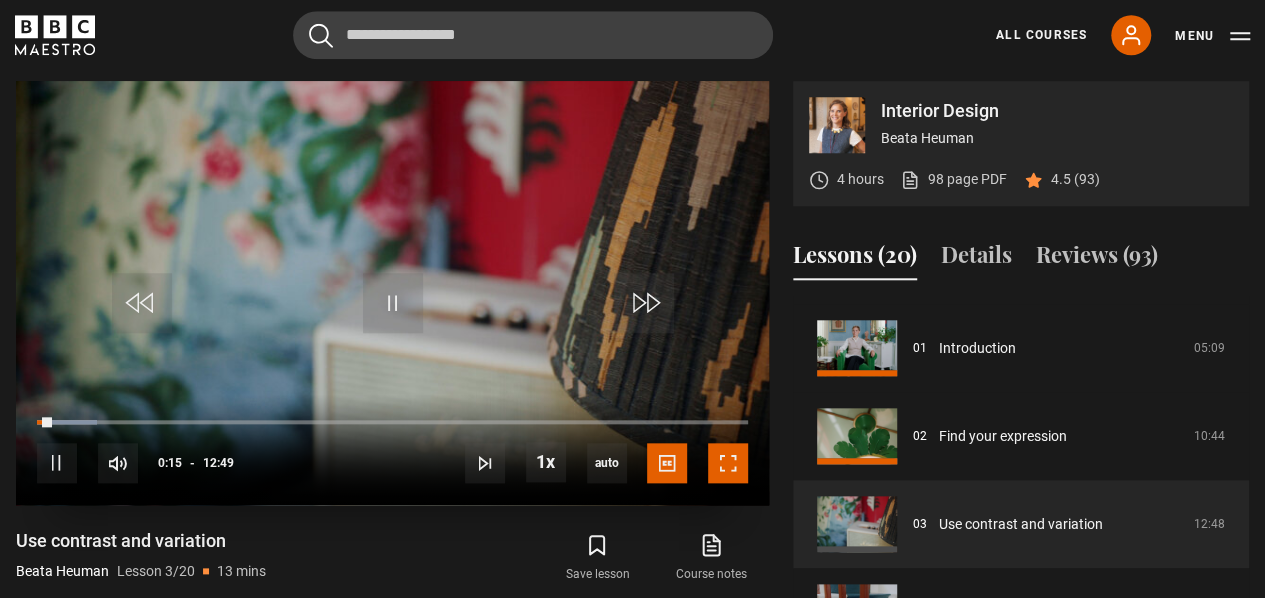 click at bounding box center [728, 463] 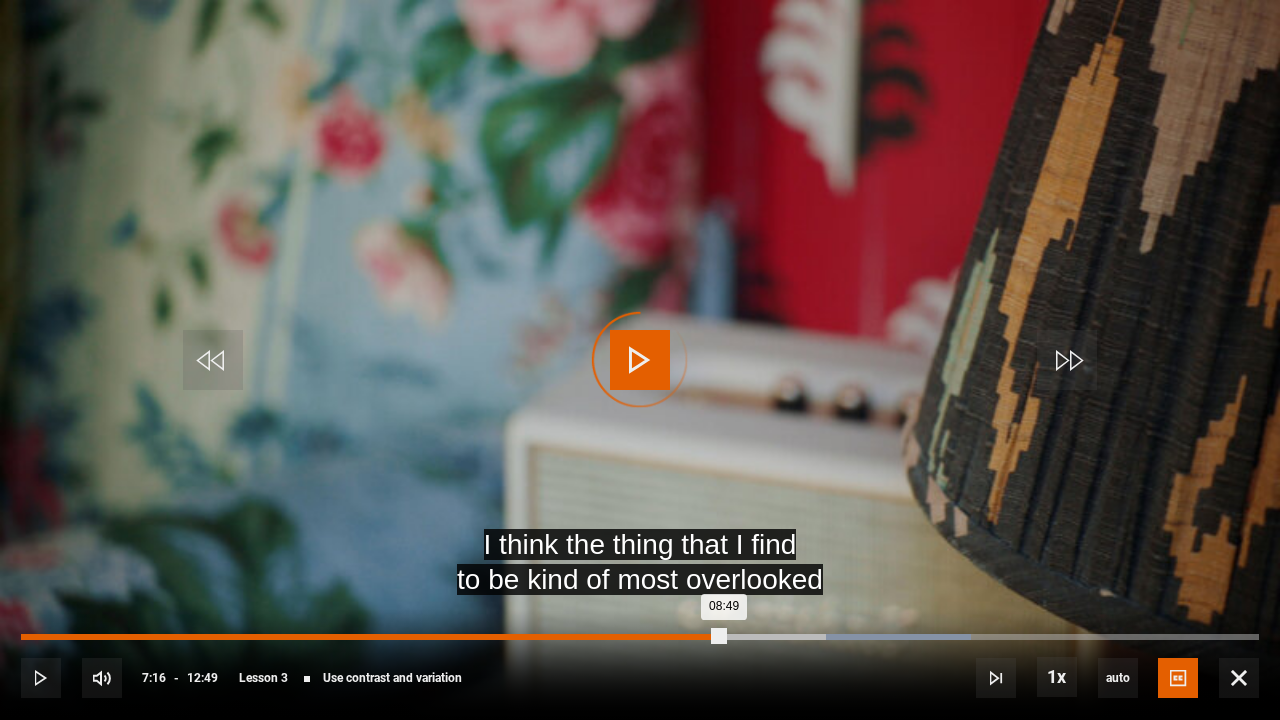 click on "08:49" at bounding box center (372, 637) 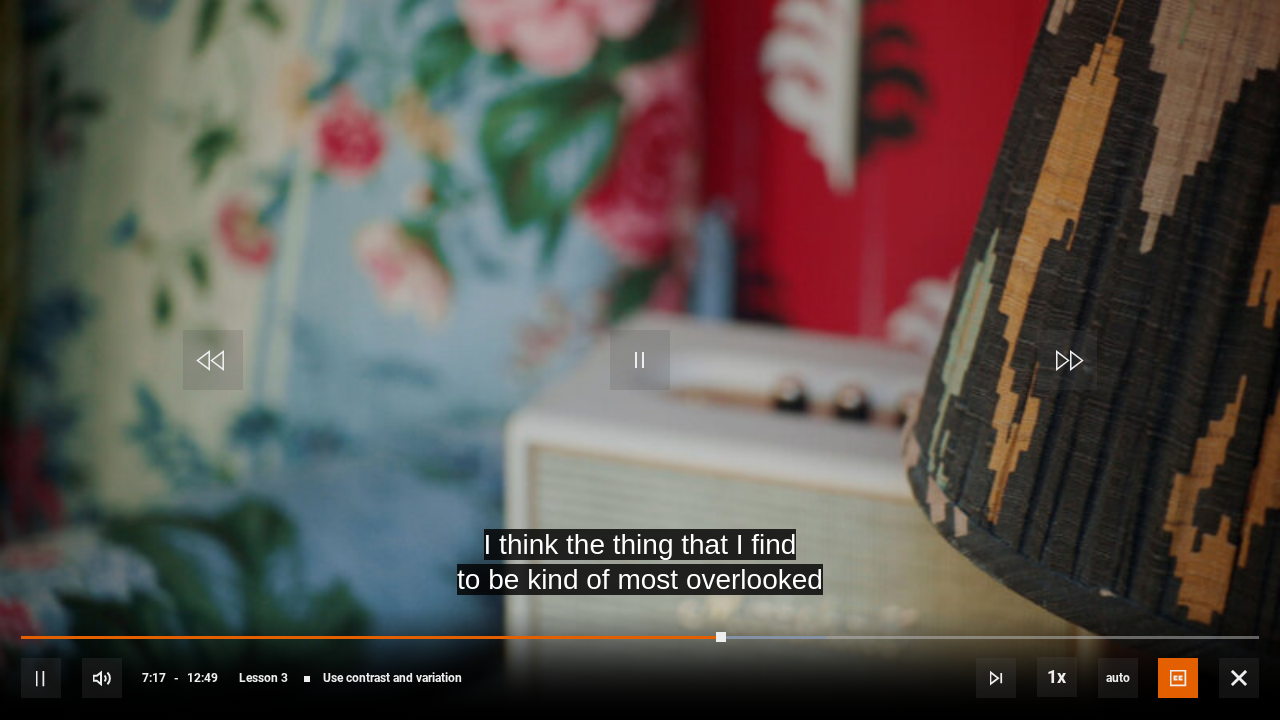click on "10s Skip Back 10 seconds Pause 10s Skip Forward 10 seconds Loaded :  65.02% 06:37 07:18 Pause Mute Current Time  7:17 - Duration  12:49
Beata Heuman
Lesson 3
Use contrast and variation
1x Playback Rate 2x 1.5x 1x , selected 0.5x auto Quality 360p 720p 1080p 2160p Auto , selected Captions captions off English  Captions , selected" at bounding box center (640, 664) 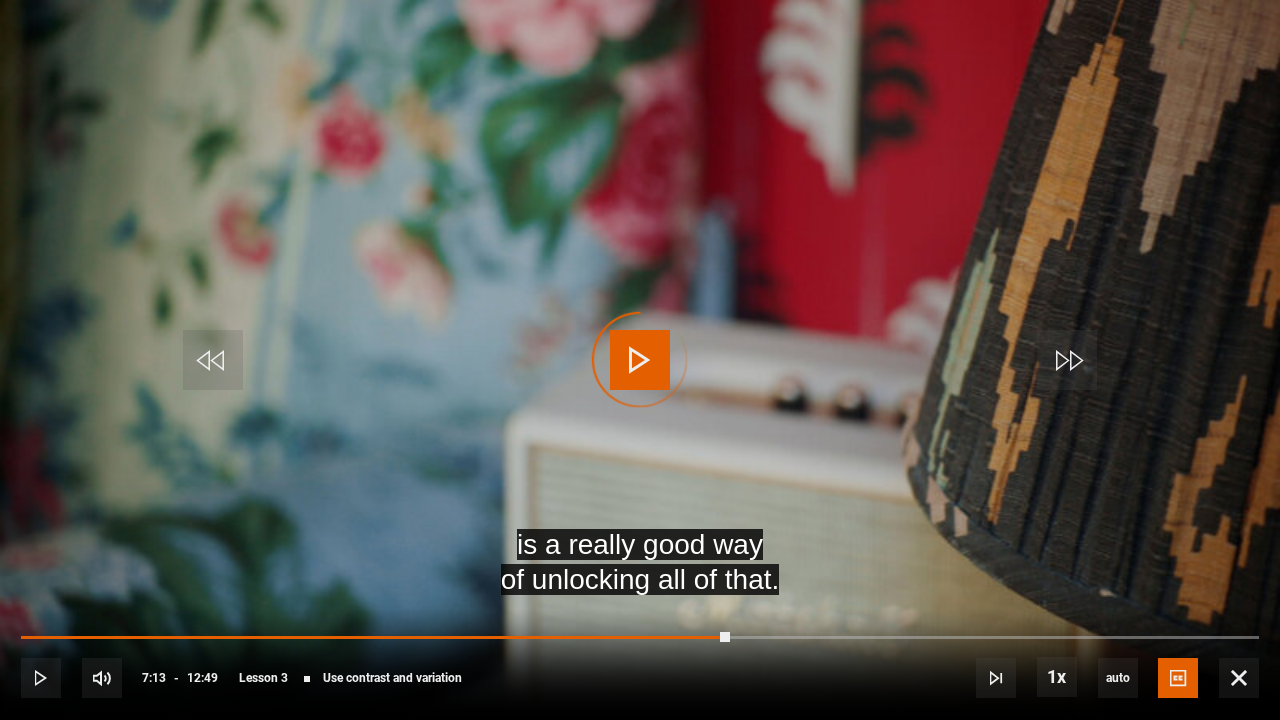 drag, startPoint x: 718, startPoint y: 635, endPoint x: 576, endPoint y: 626, distance: 142.28493 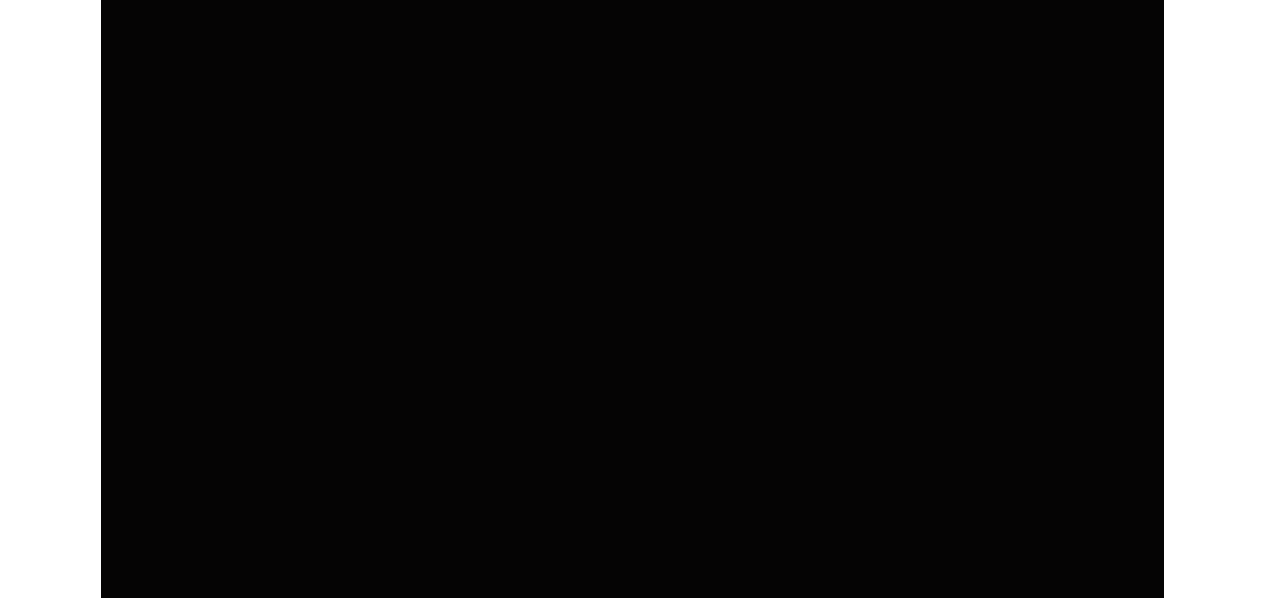 scroll, scrollTop: 938, scrollLeft: 0, axis: vertical 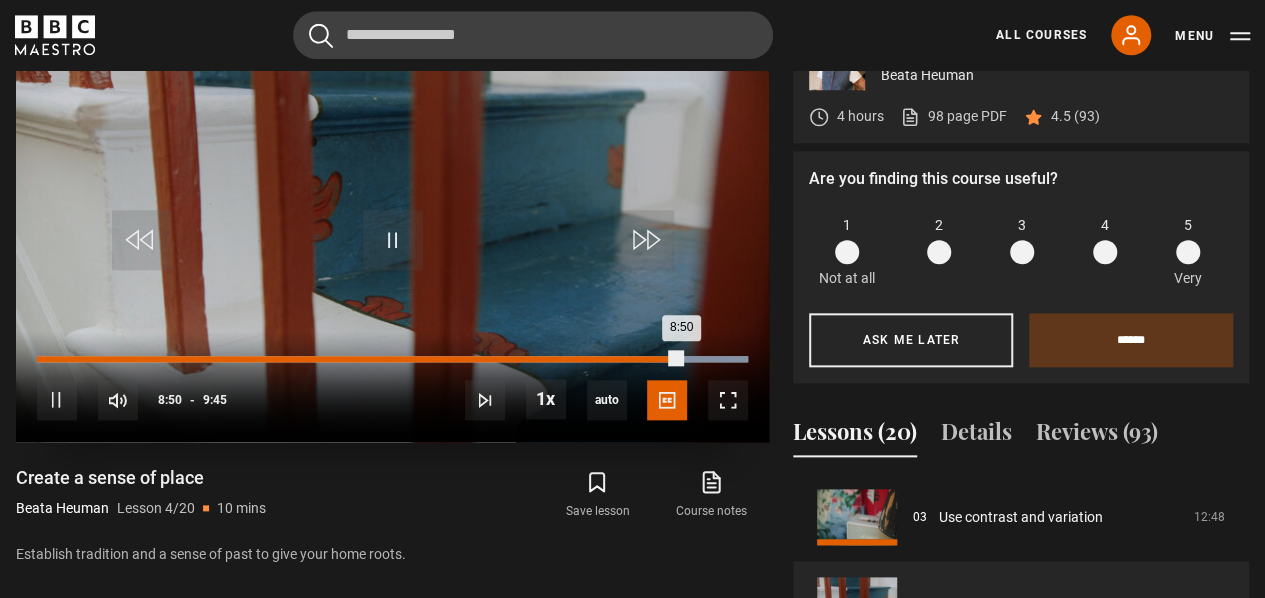 click on "Loaded :  100.00% 7:23 8:50" at bounding box center (392, 359) 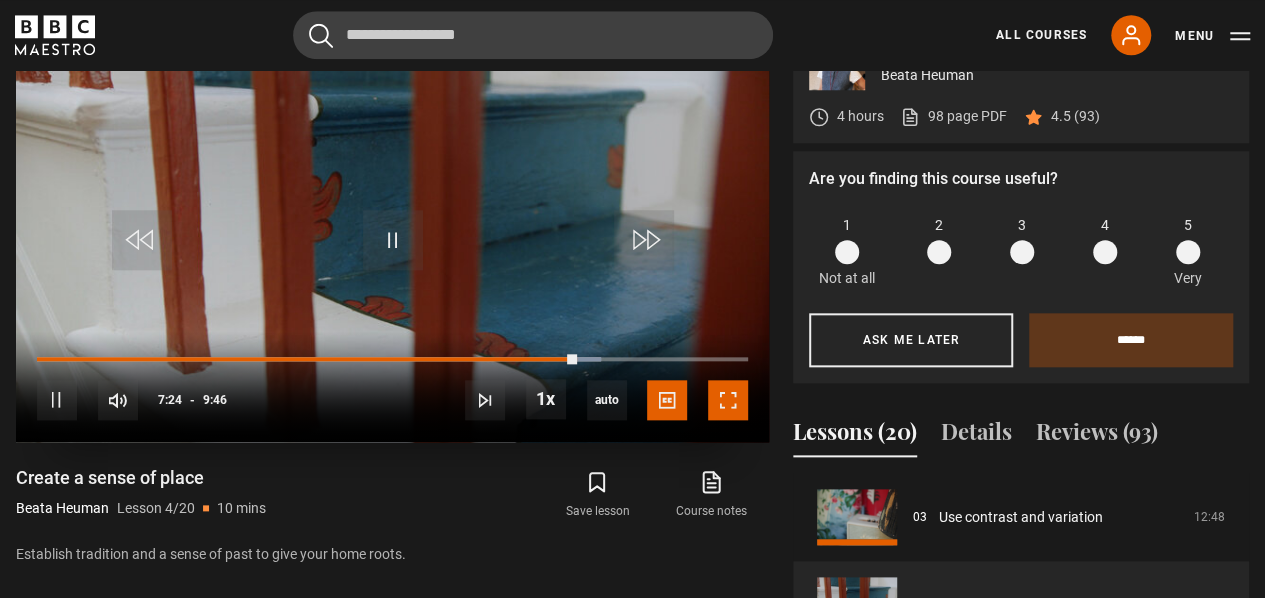 click at bounding box center (728, 400) 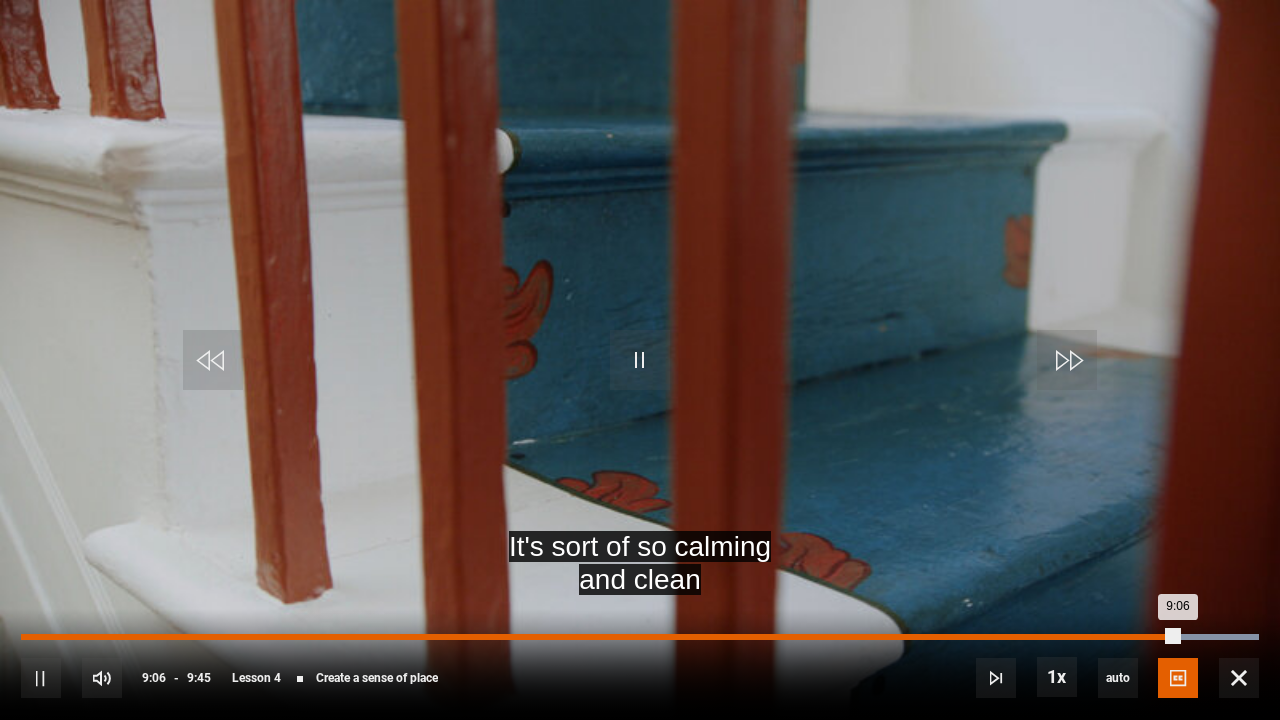 click on "Loaded :  100.00% 8:23 9:06" at bounding box center [640, 637] 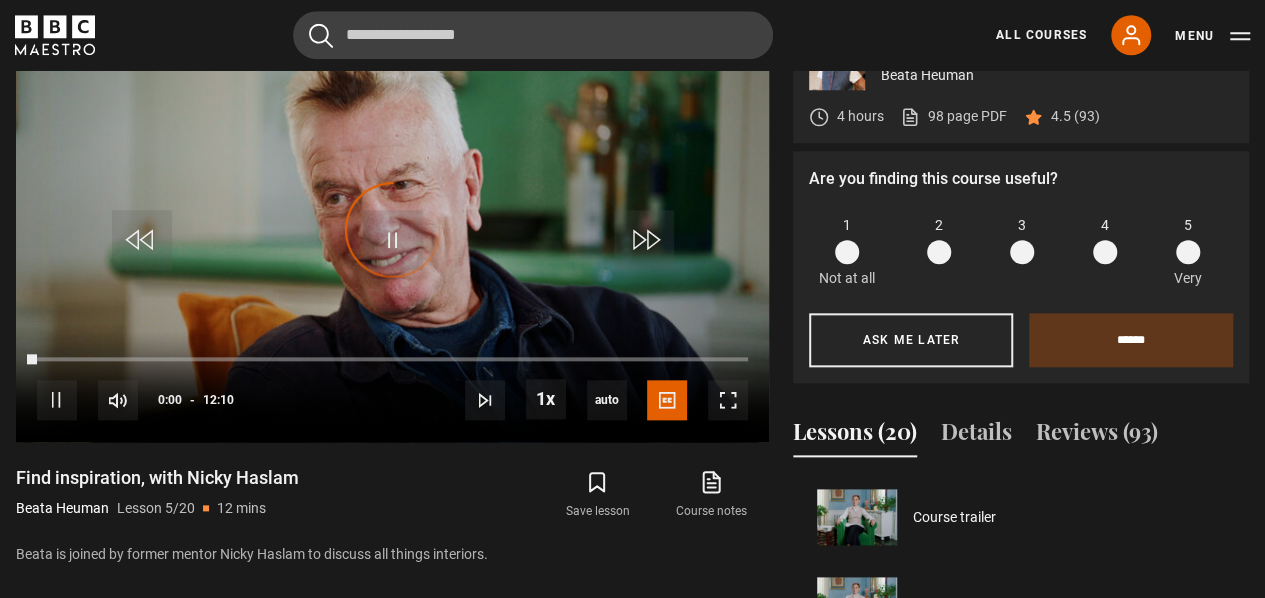 scroll, scrollTop: 352, scrollLeft: 0, axis: vertical 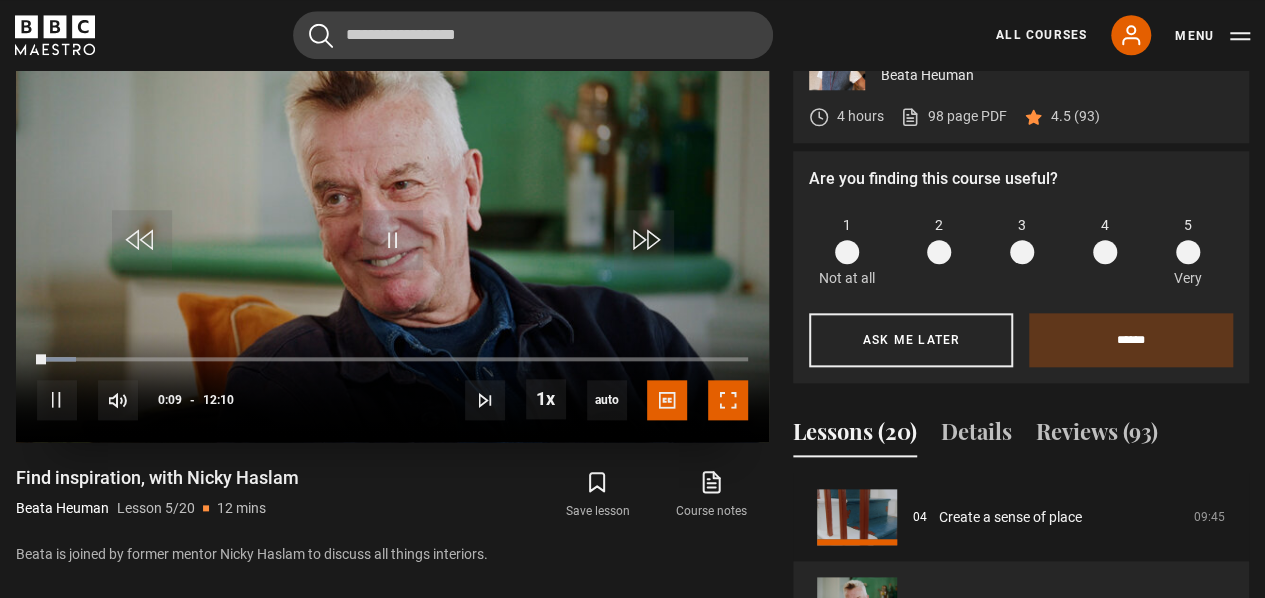 click at bounding box center [728, 400] 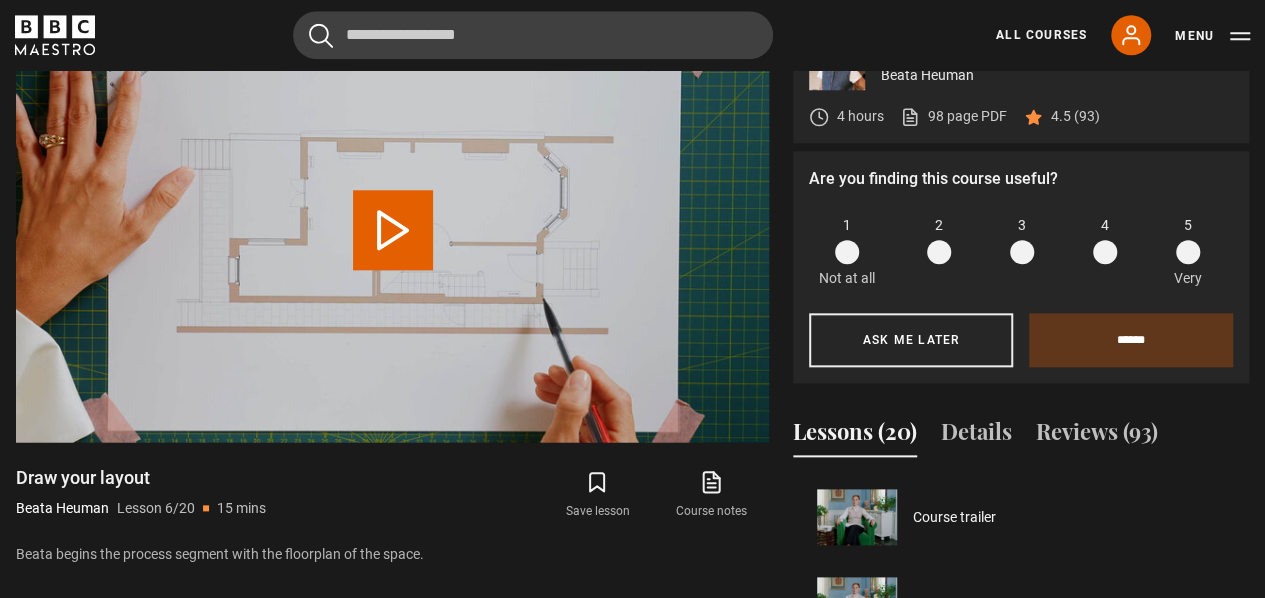 scroll, scrollTop: 440, scrollLeft: 0, axis: vertical 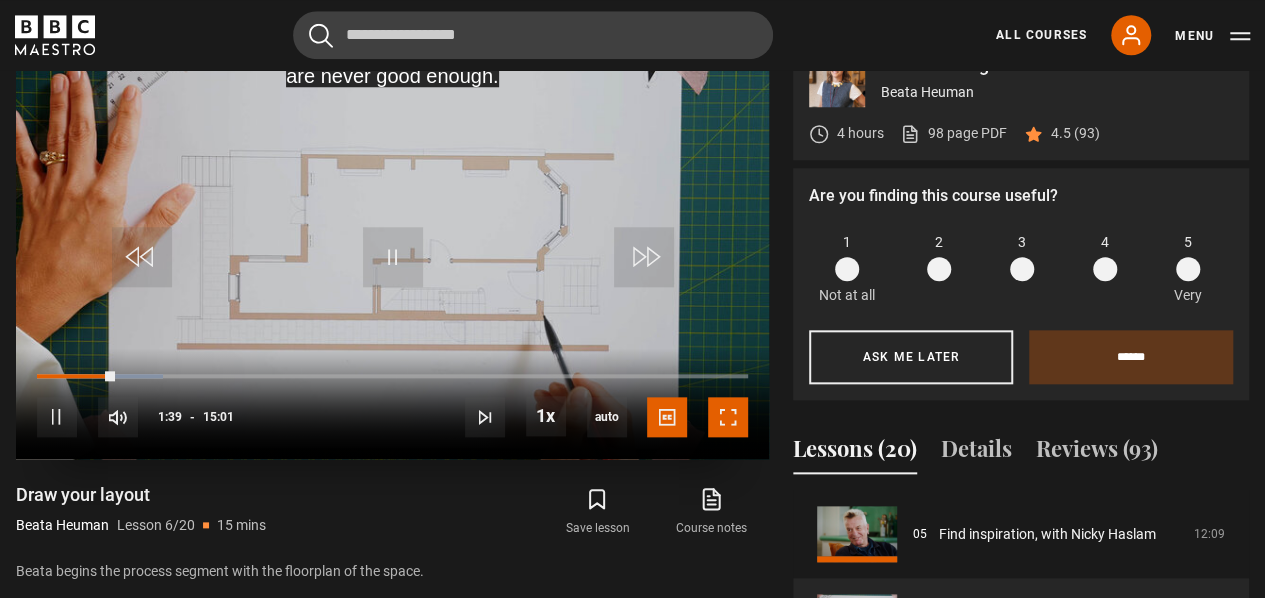 click at bounding box center (728, 417) 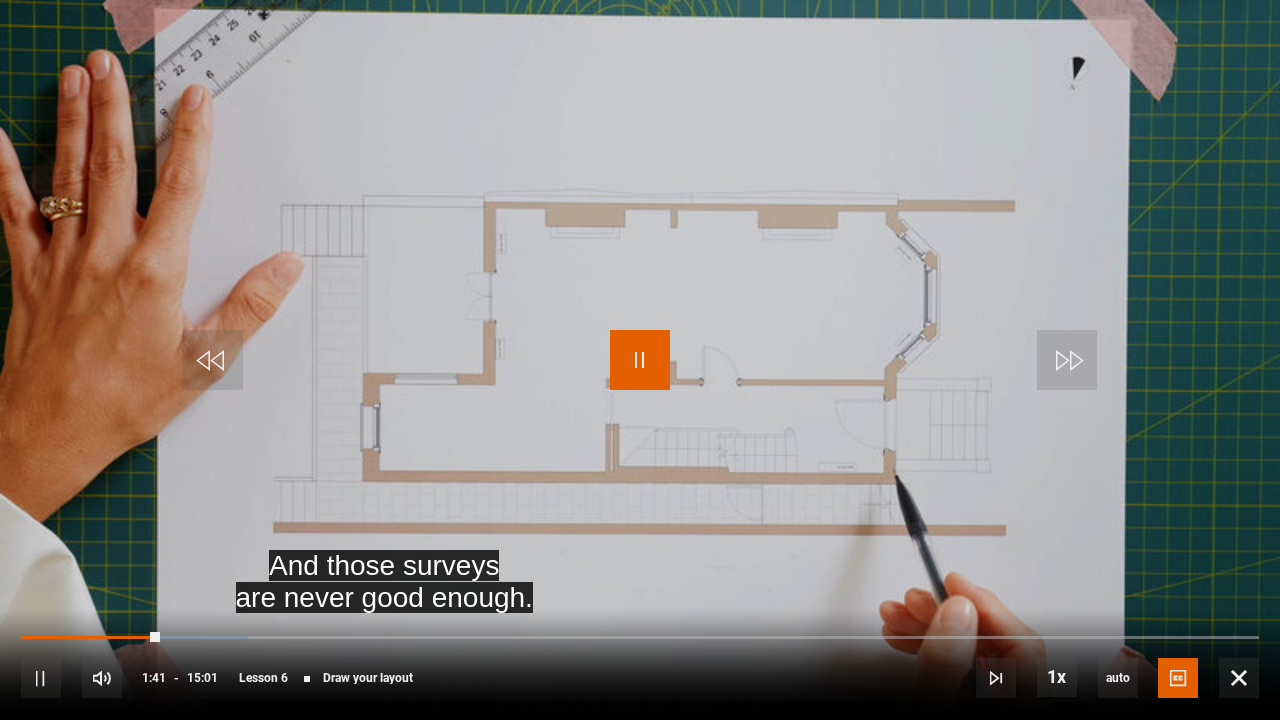 click at bounding box center (640, 360) 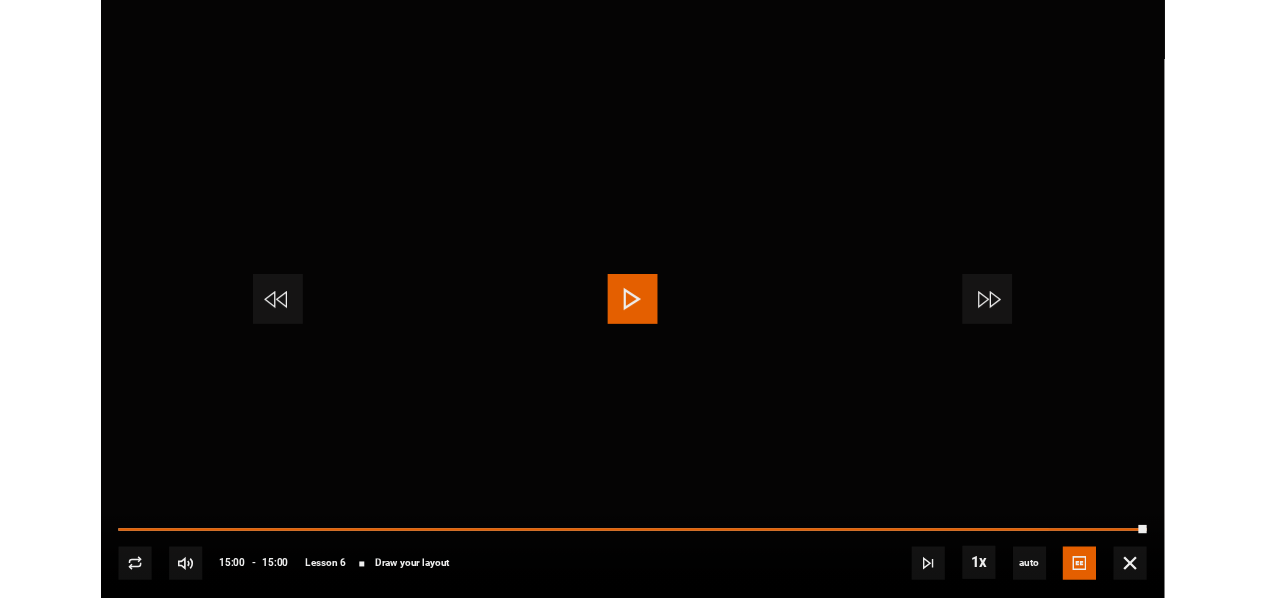 scroll, scrollTop: 938, scrollLeft: 0, axis: vertical 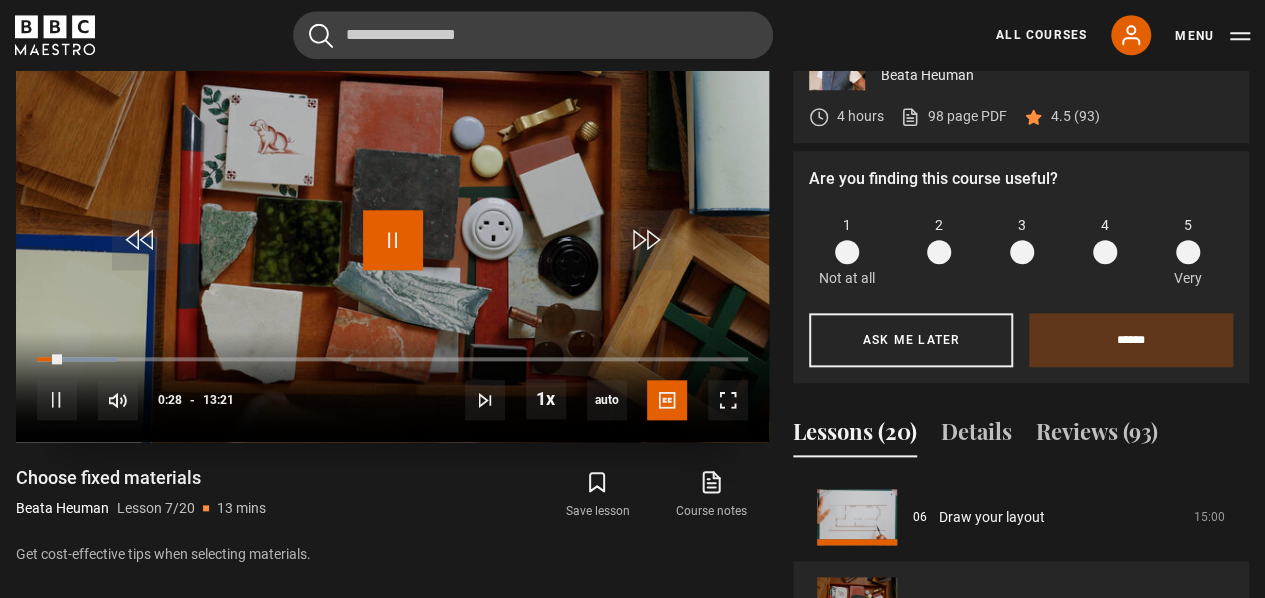 click at bounding box center [393, 240] 